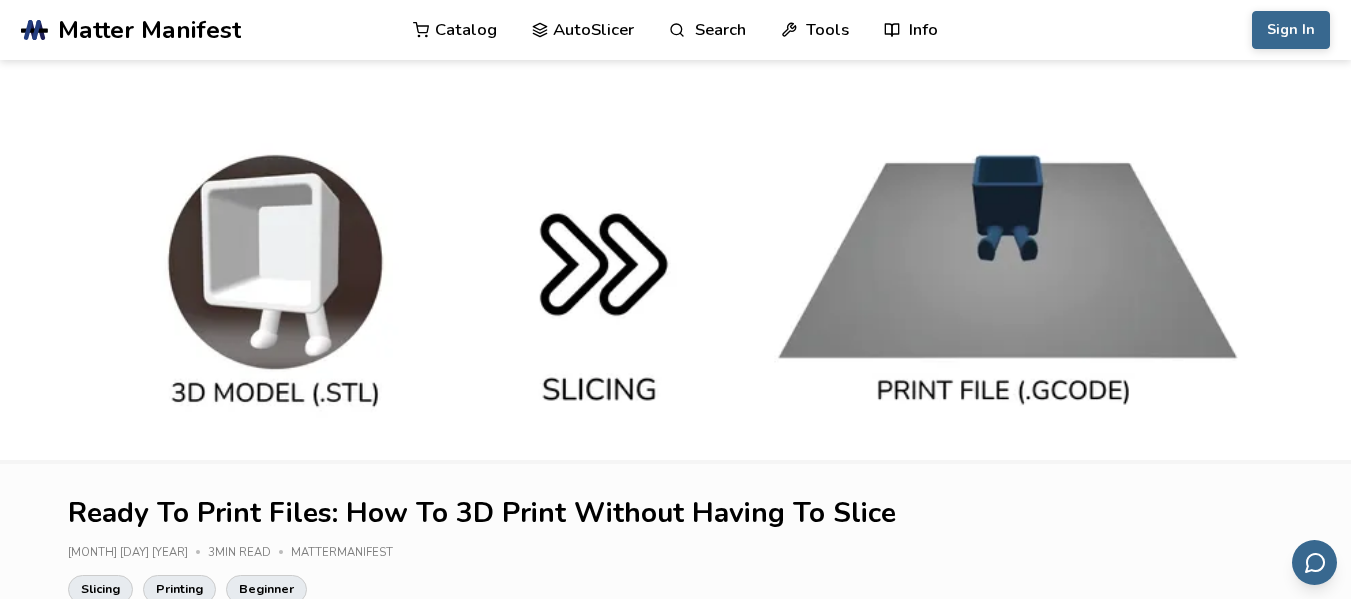 scroll, scrollTop: 576, scrollLeft: 0, axis: vertical 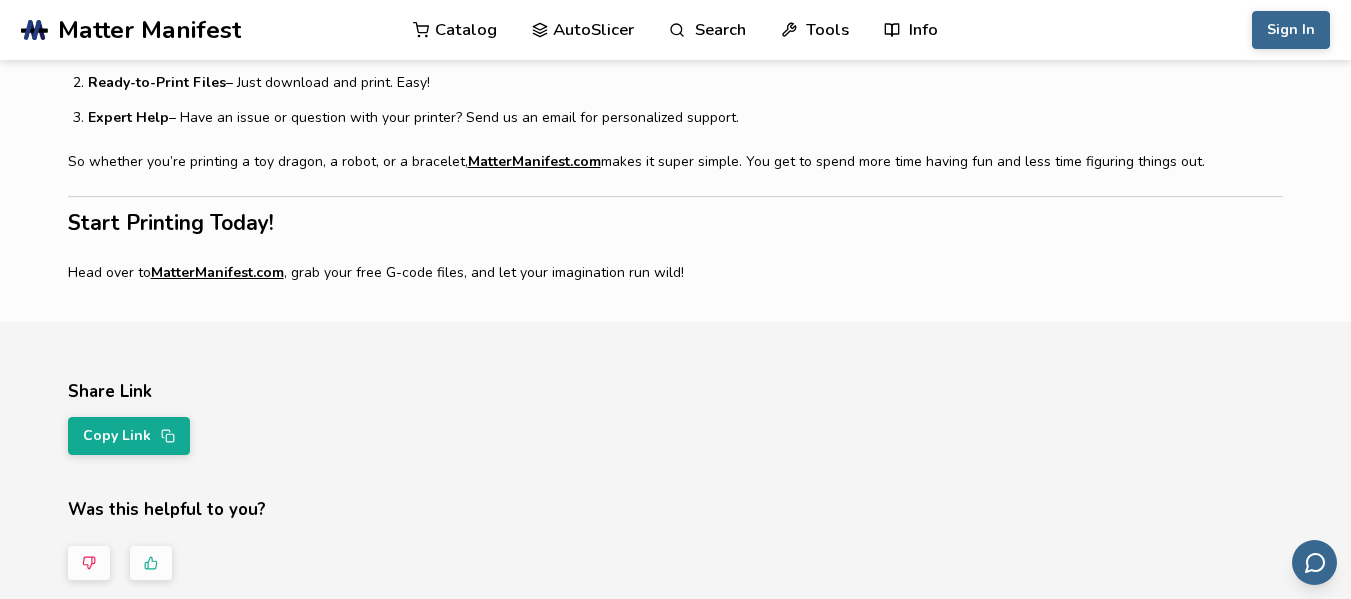 click on "MatterManifest.com" at bounding box center [217, 273] 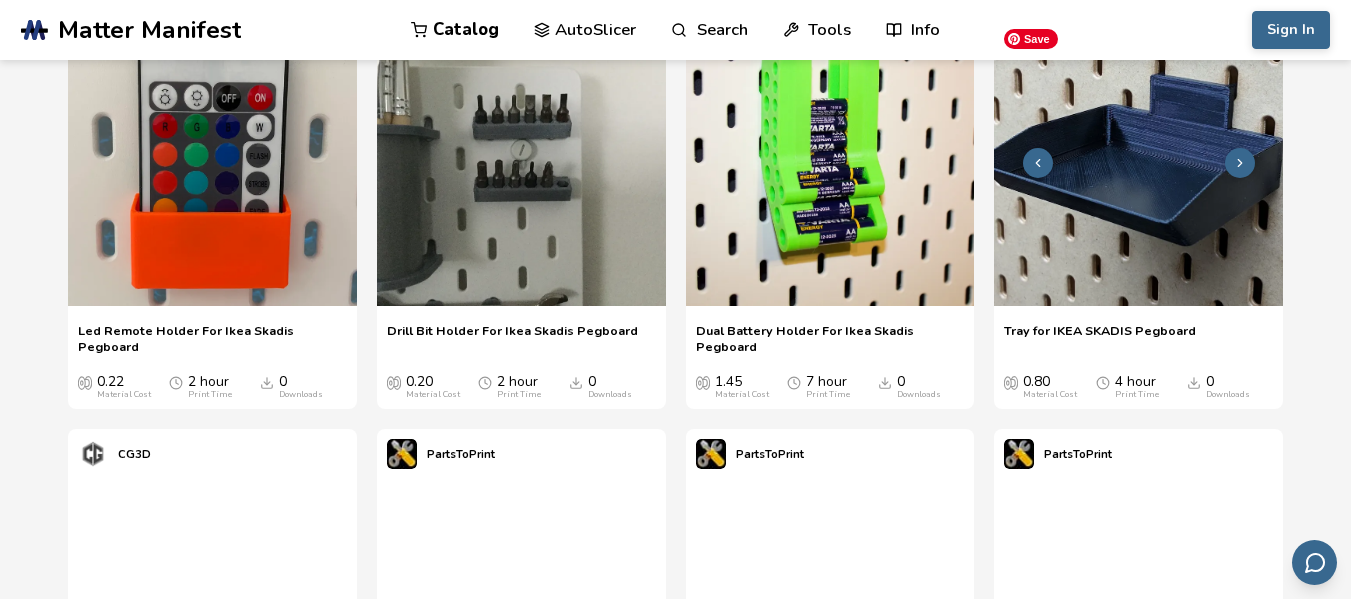 scroll, scrollTop: 8642, scrollLeft: 0, axis: vertical 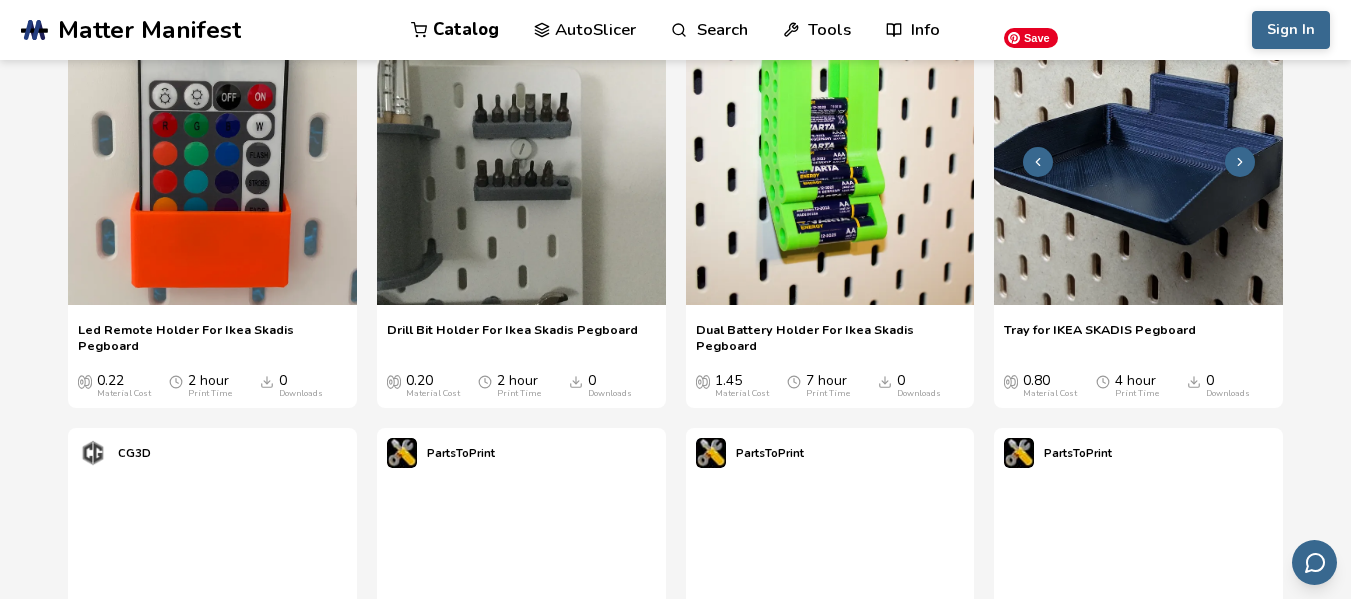 click at bounding box center (1138, 160) 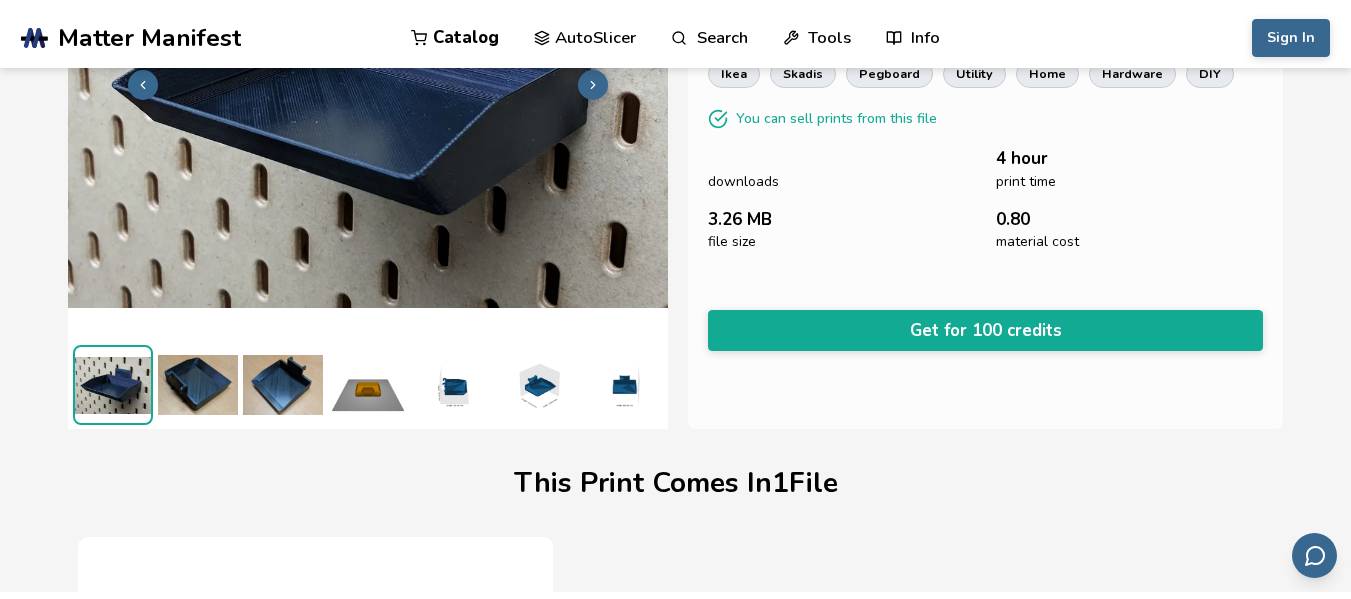 scroll, scrollTop: 0, scrollLeft: 0, axis: both 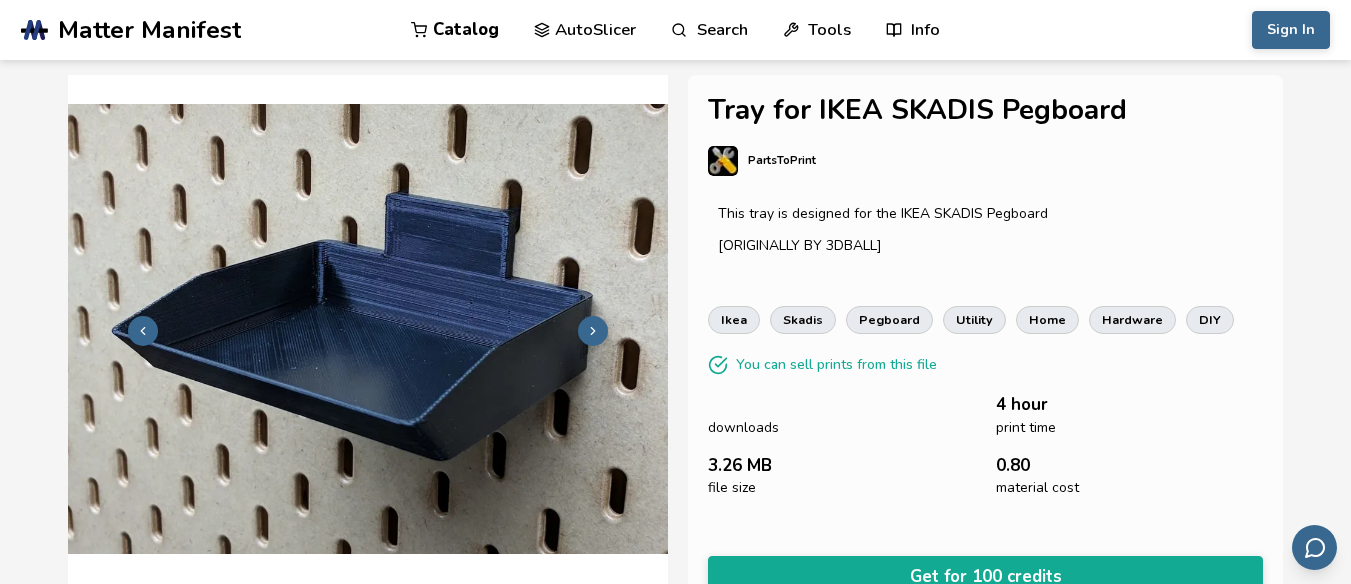 click on "Matter Manifest" at bounding box center (149, 30) 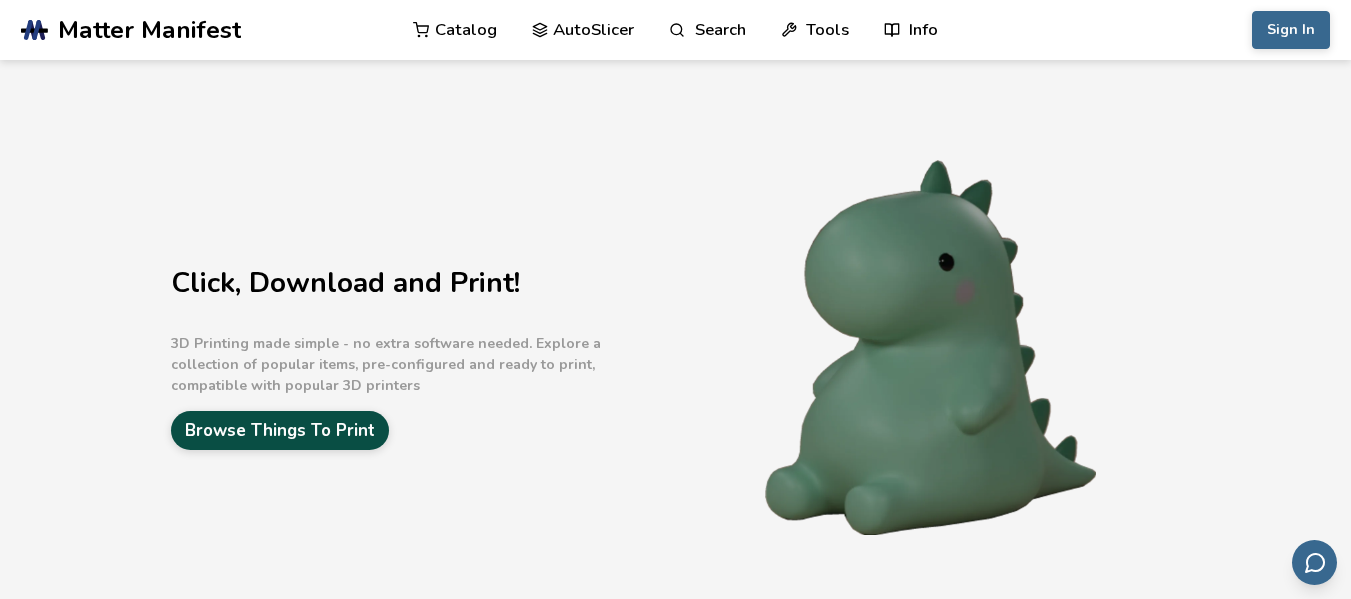 click on "Browse Things To Print" at bounding box center [280, 430] 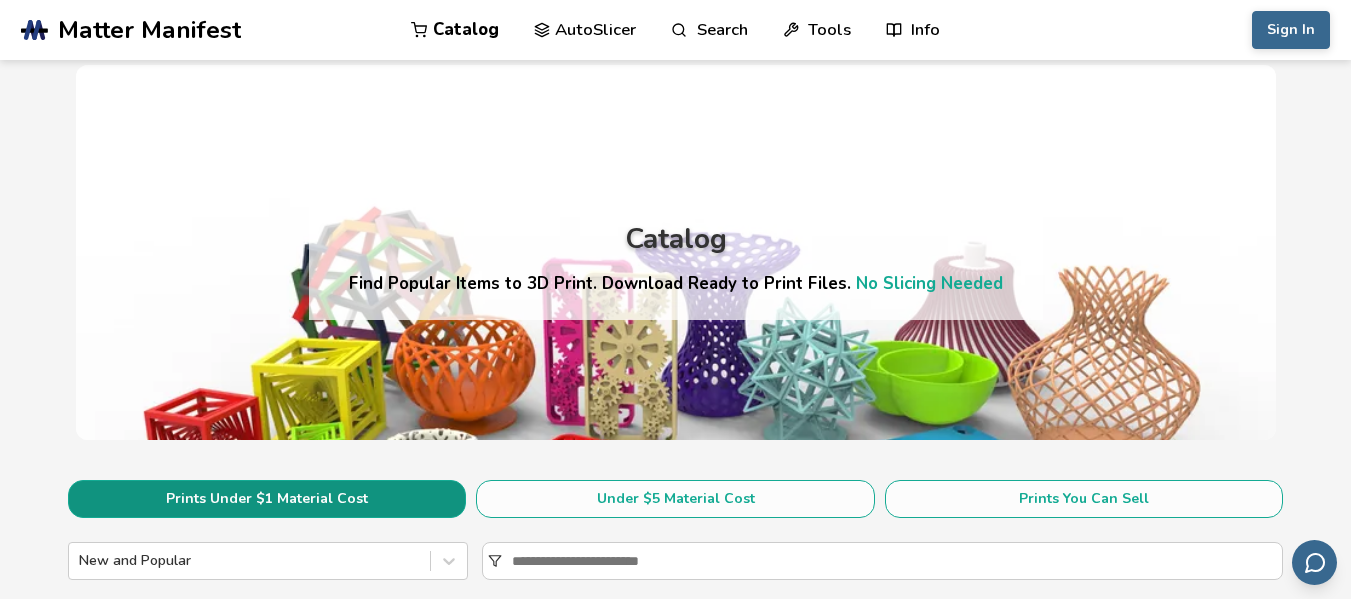 click on "Prints Under $1 Material Cost" at bounding box center [267, 499] 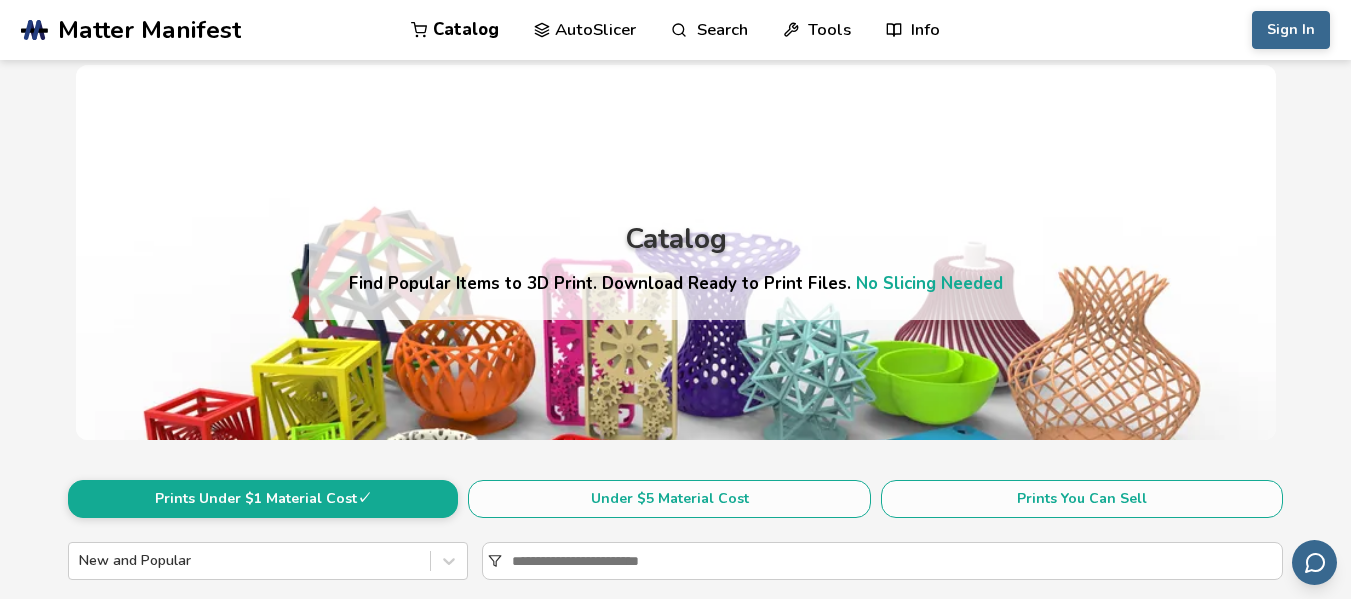 click on "Prints Under $1 Material Cost  ✓" at bounding box center [263, 499] 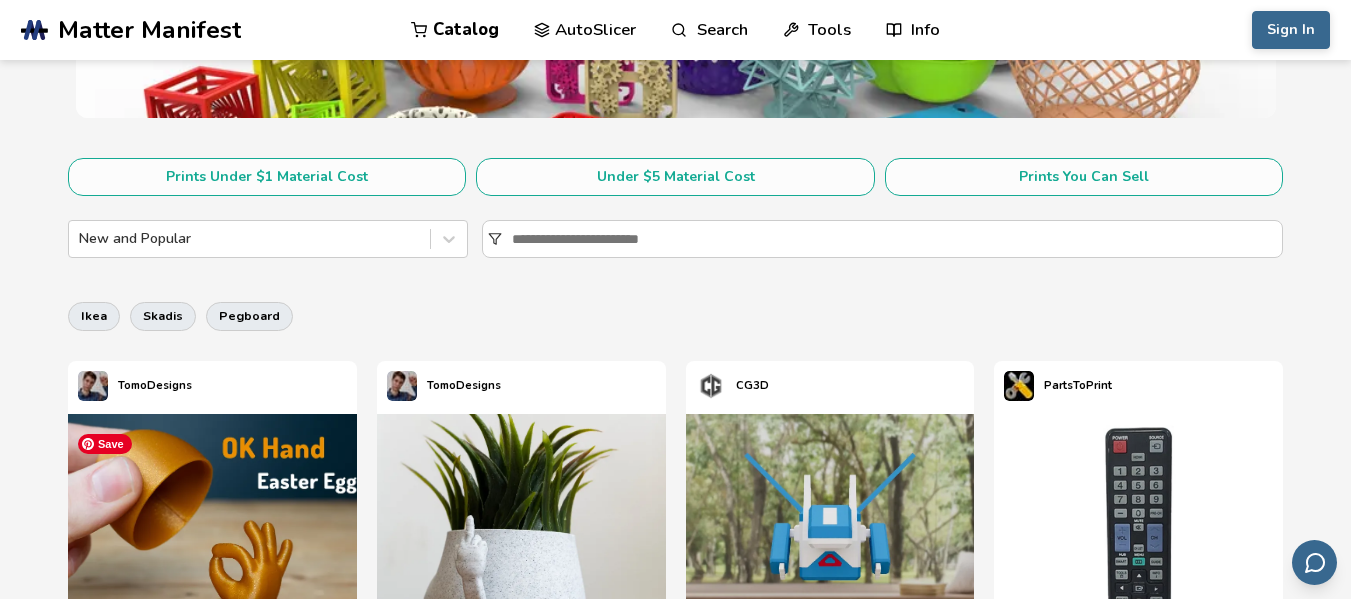 scroll, scrollTop: 321, scrollLeft: 0, axis: vertical 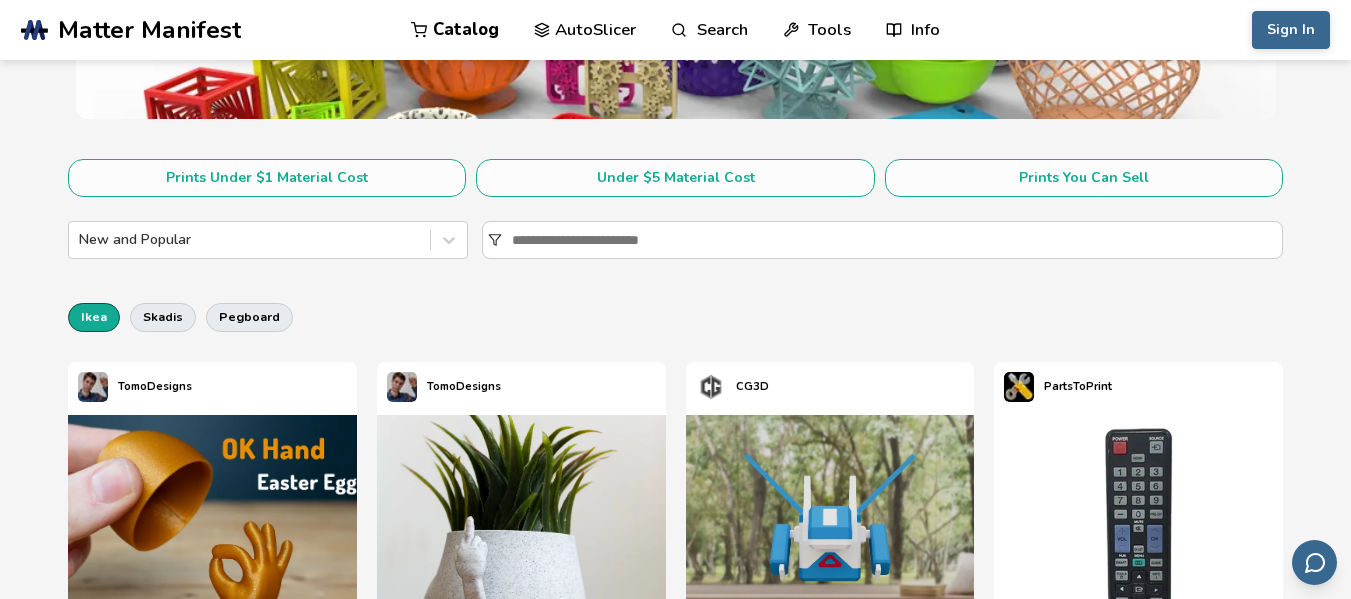 click on "ikea" at bounding box center (94, 317) 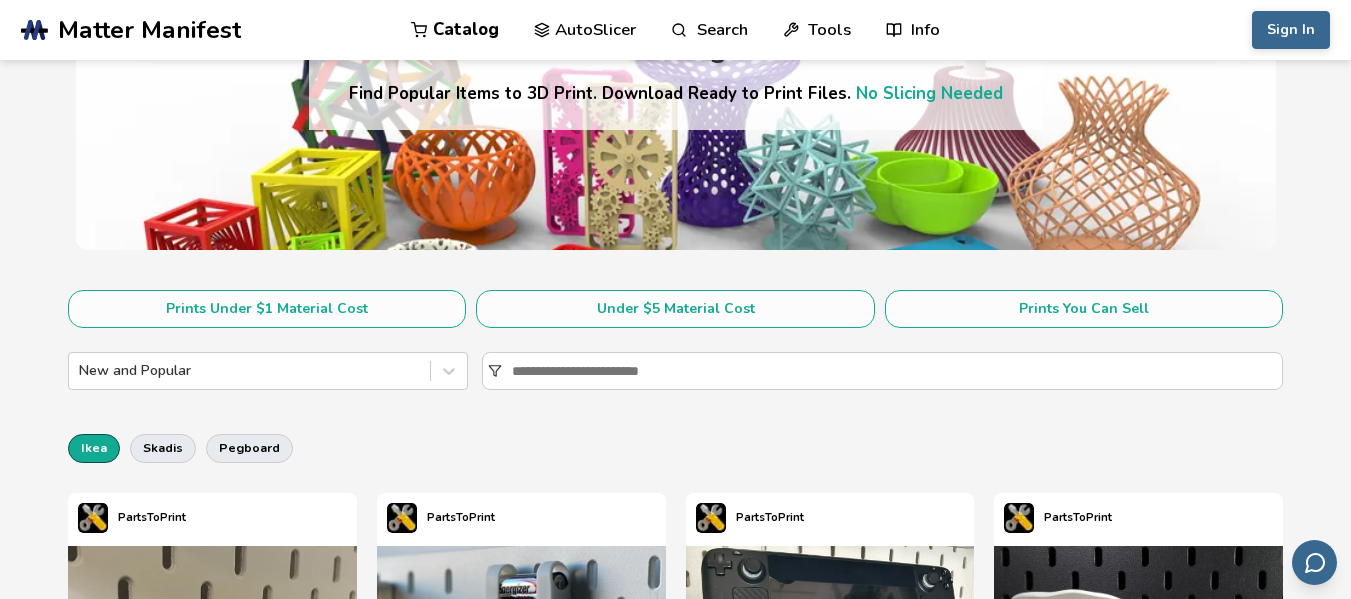 scroll, scrollTop: 0, scrollLeft: 0, axis: both 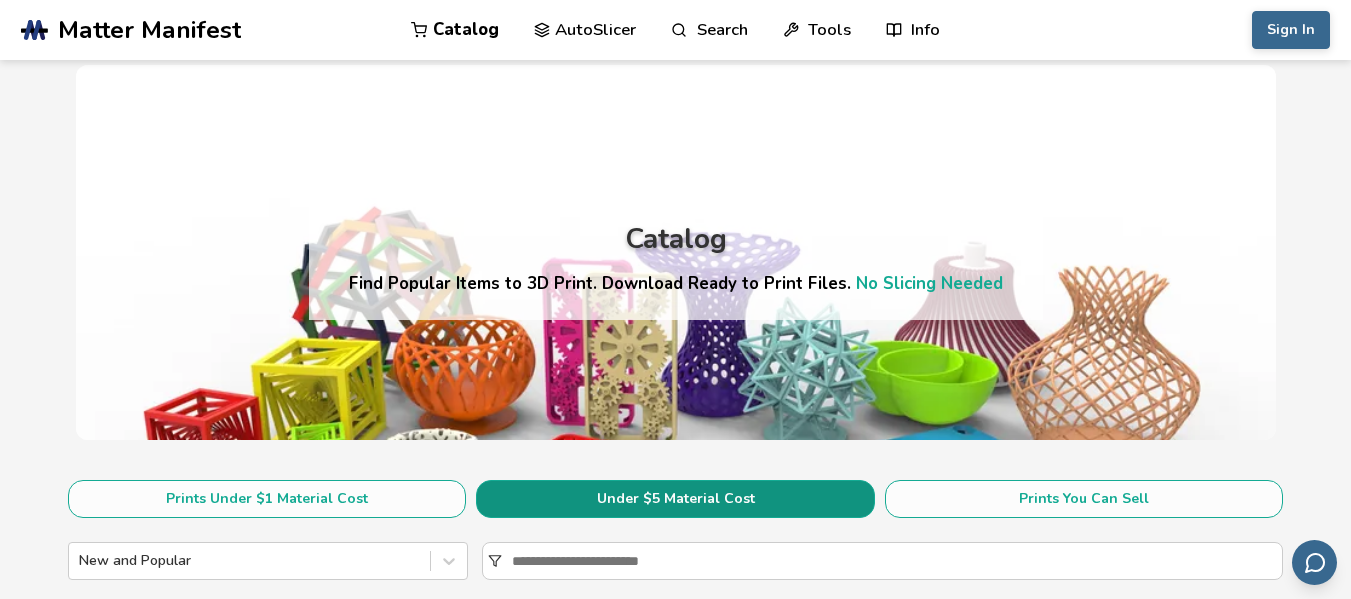 click on "Under $5 Material Cost" at bounding box center (675, 499) 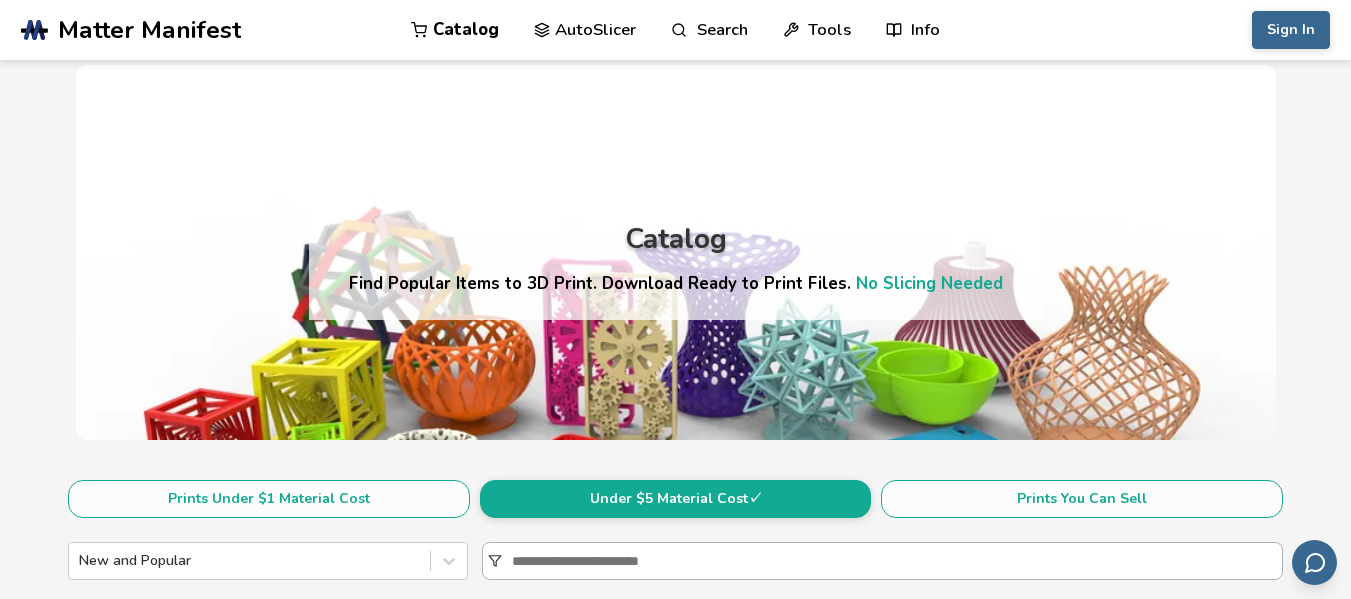 click at bounding box center [897, 561] 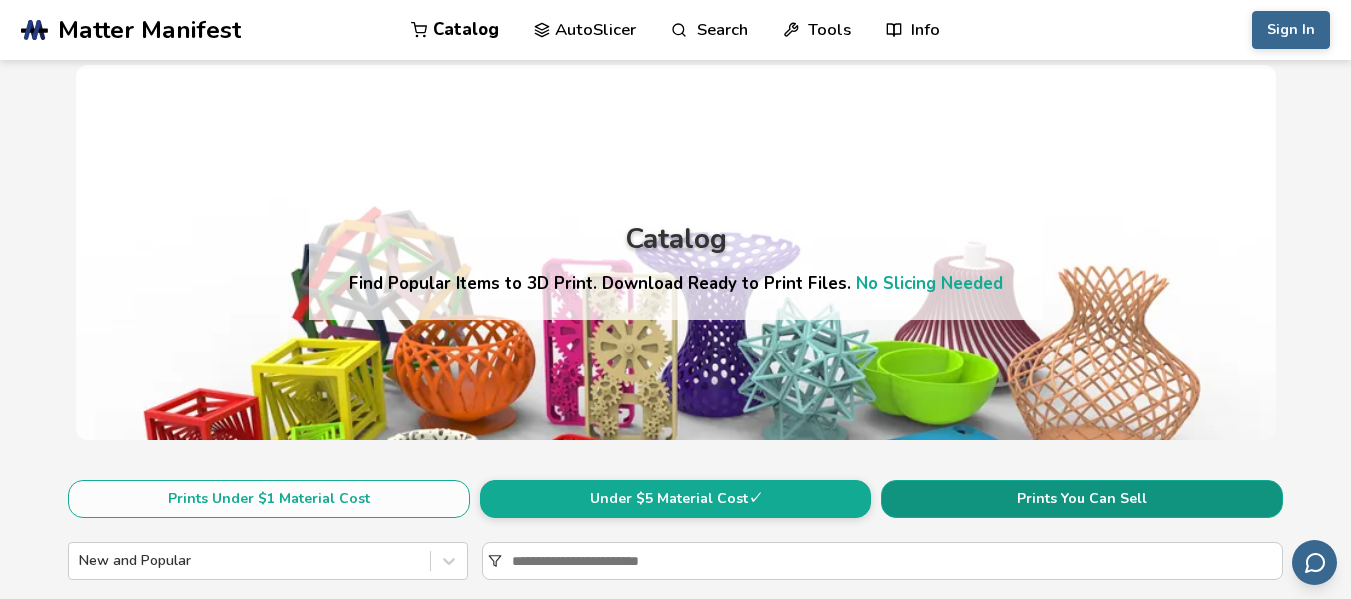 click on "Prints You Can Sell" at bounding box center (1082, 499) 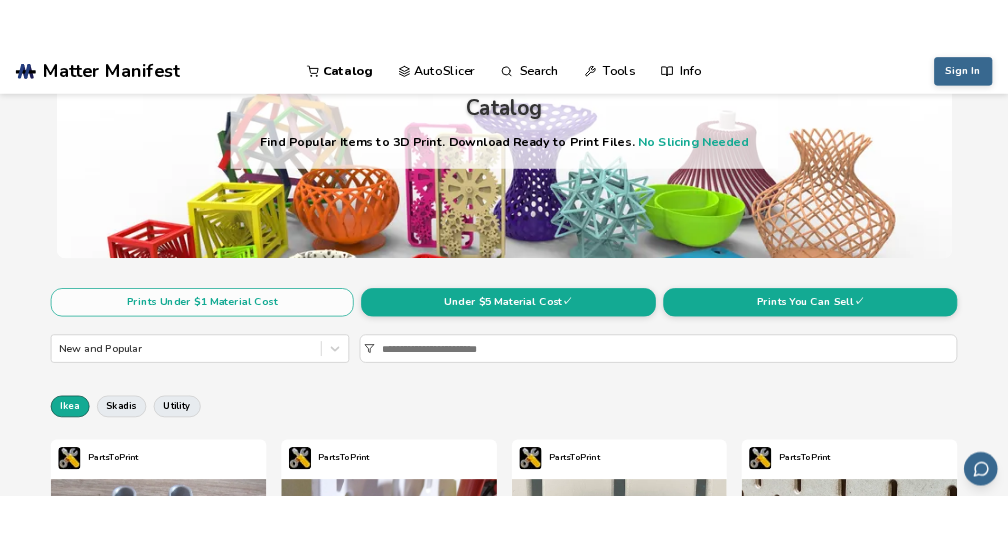 scroll, scrollTop: 0, scrollLeft: 0, axis: both 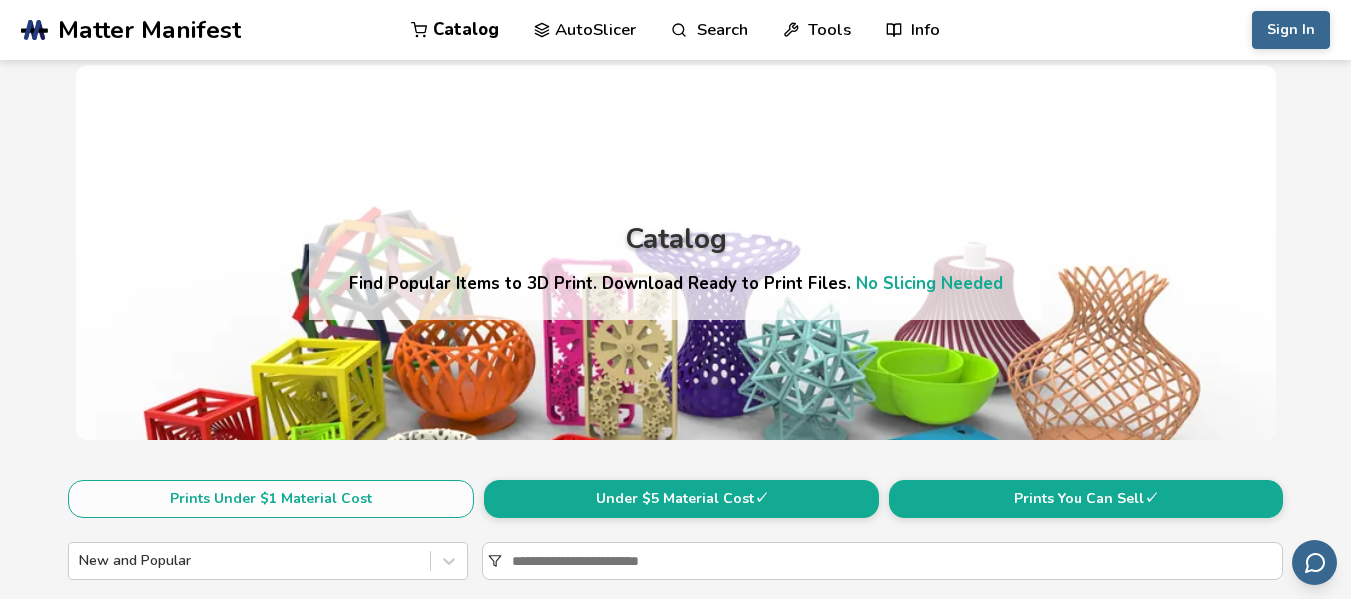 click on "AutoSlicer" at bounding box center (585, 30) 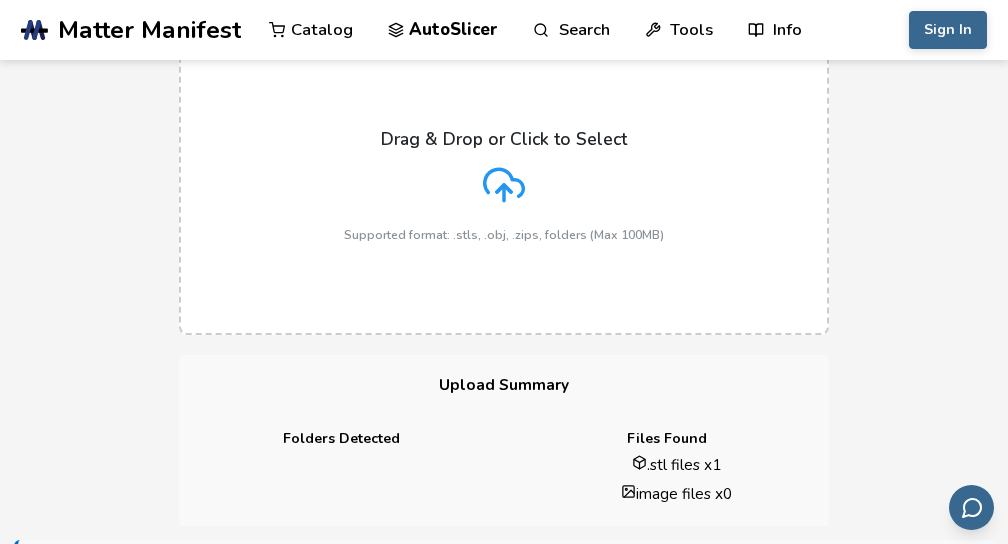 scroll, scrollTop: 193, scrollLeft: 0, axis: vertical 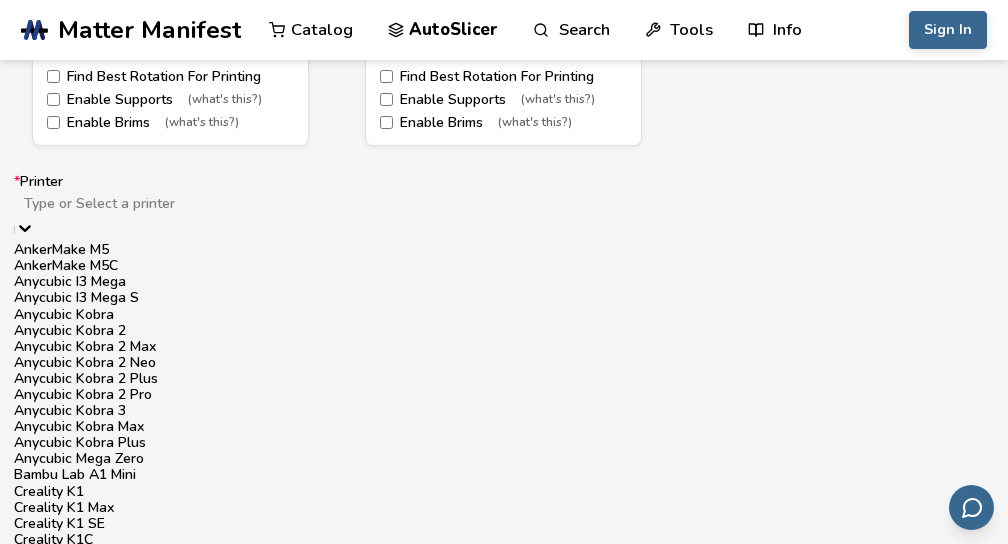 click on "60 results available. Use Up and Down to choose options, press Enter to select the currently focused option, press Escape to exit the menu, press Tab to select the option and exit the menu. Type or Select a printer AnkerMake M5 AnkerMake M5C Anycubic I3 Mega Anycubic I3 Mega S Anycubic Kobra Anycubic Kobra 2 Anycubic Kobra 2 Max Anycubic Kobra 2 Neo Anycubic Kobra 2 Plus Anycubic Kobra 2 Pro Anycubic Kobra 3 Anycubic Kobra Max Anycubic Kobra Plus Anycubic Mega Zero Bambu Lab A1 Mini Creality K1 Creality K1 Max Creality K1 SE Creality K1C Elegoo Neptune 1 Elegoo Neptune 2 Elegoo Neptune 2S Elegoo Neptune 3 Elegoo Neptune 3 Max Elegoo Neptune 3 Plus Elegoo Neptune 3 Pro Elegoo Neptune 4 Elegoo Neptune 4 Max Elegoo Neptune 4 Plus Elegoo Neptune 4 Pro Elegoo Neptune X Ender 3 Ender 3 Max Ender 3 Max Neo Ender 3 Neo Ender 3 Pro Ender 3 S1 Ender 3 S1 Plus Ender 3 S1 Pro Ender 3 V2 Ender 3 V2 Neo Ender 3 V3 Ender 3 V3 KE Ender 3 V3 Plus Ender 3 V3 SE Ender 5 Ender 5 Plus Ender 5 Pro Ender 5 S1 Prusa I3 MK3 Prusa MK4" at bounding box center (504, 699) 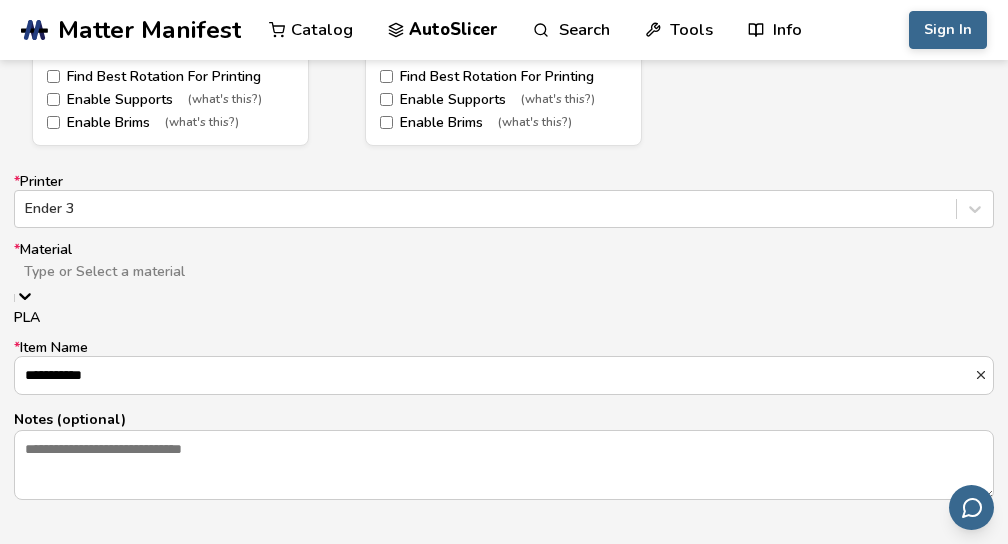 click on "Type or Select a material" at bounding box center [504, 272] 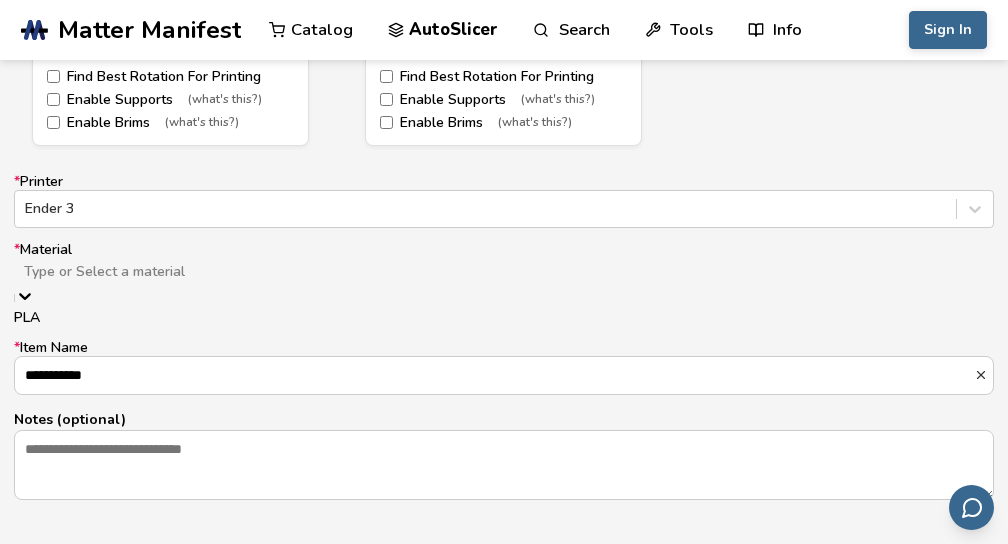 click on "PLA" at bounding box center [504, 318] 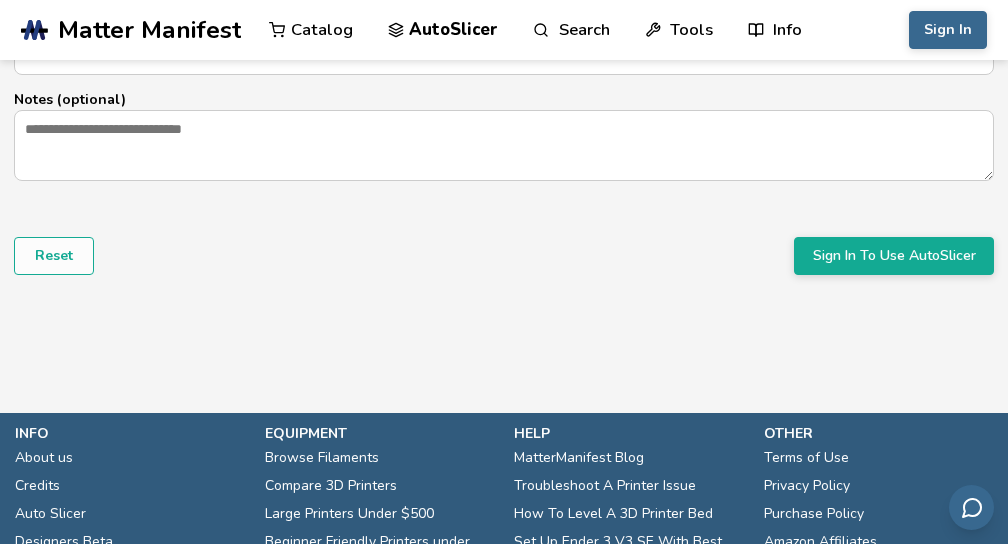 scroll, scrollTop: 1513, scrollLeft: 0, axis: vertical 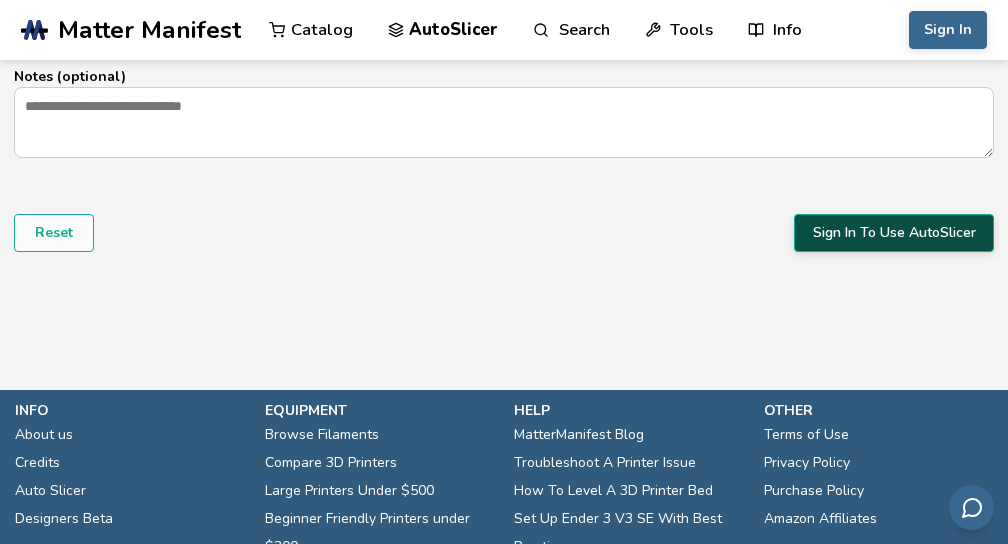 click on "Sign In To Use AutoSlicer" at bounding box center (894, 233) 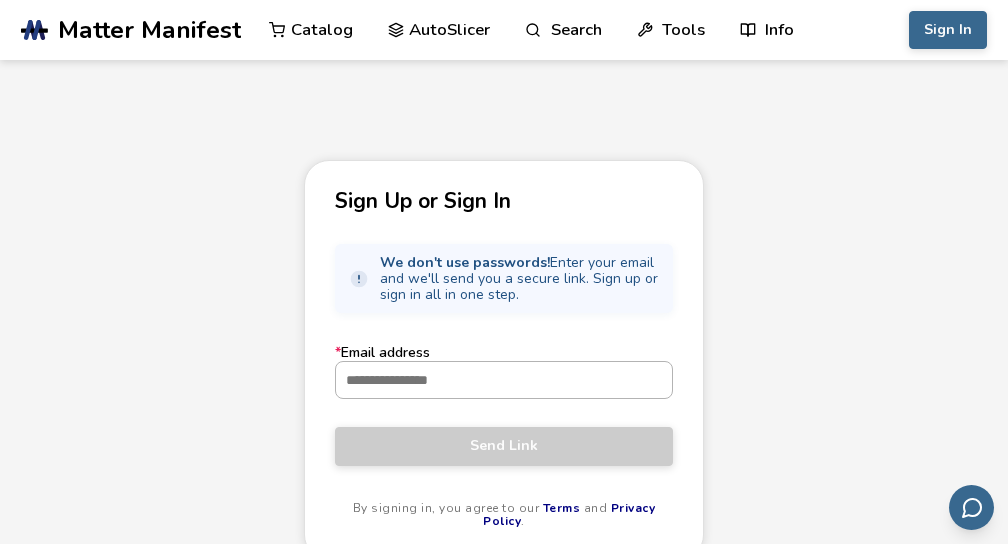 click on "* Email address" at bounding box center [504, 380] 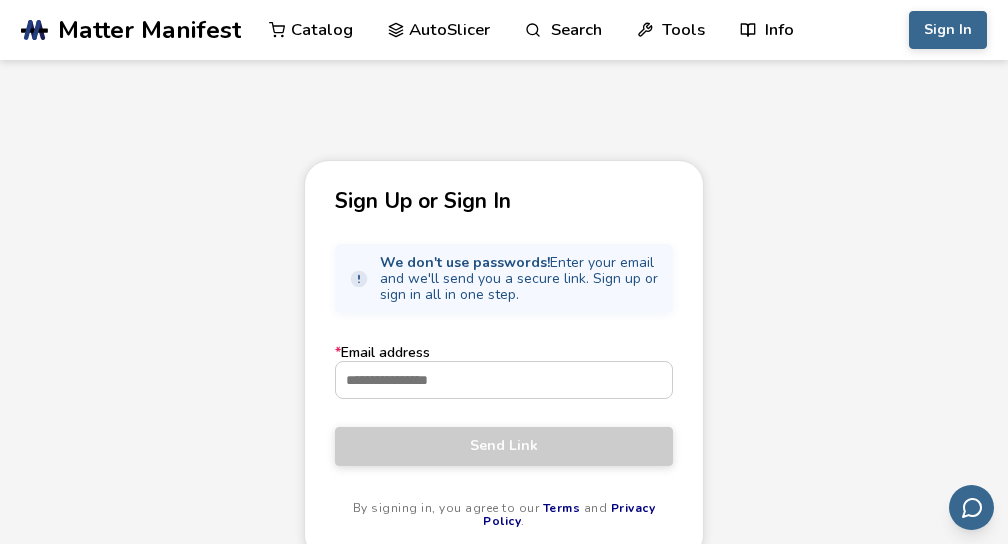 type on "**********" 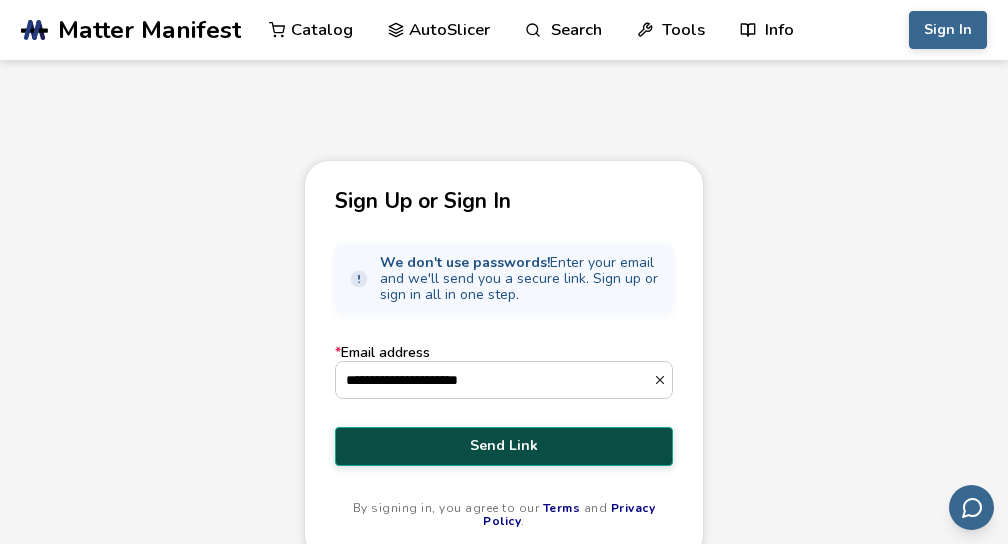 click on "Send Link" at bounding box center (504, 446) 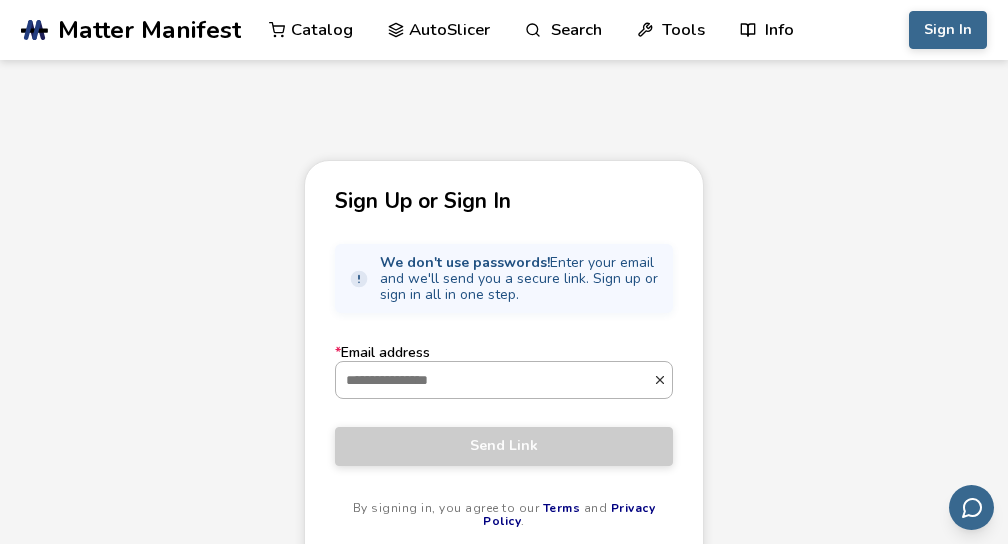 click on "* Email address" at bounding box center (494, 380) 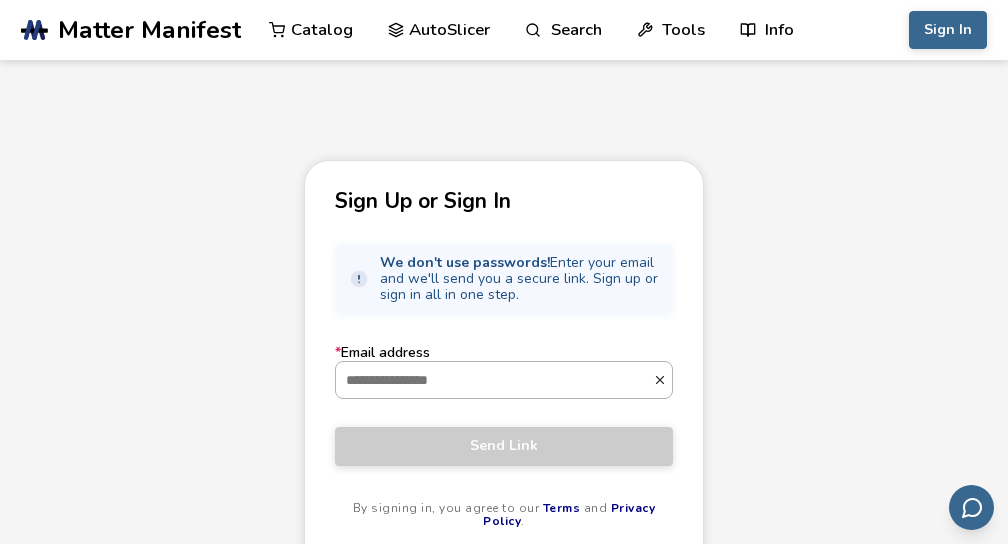 type on "**********" 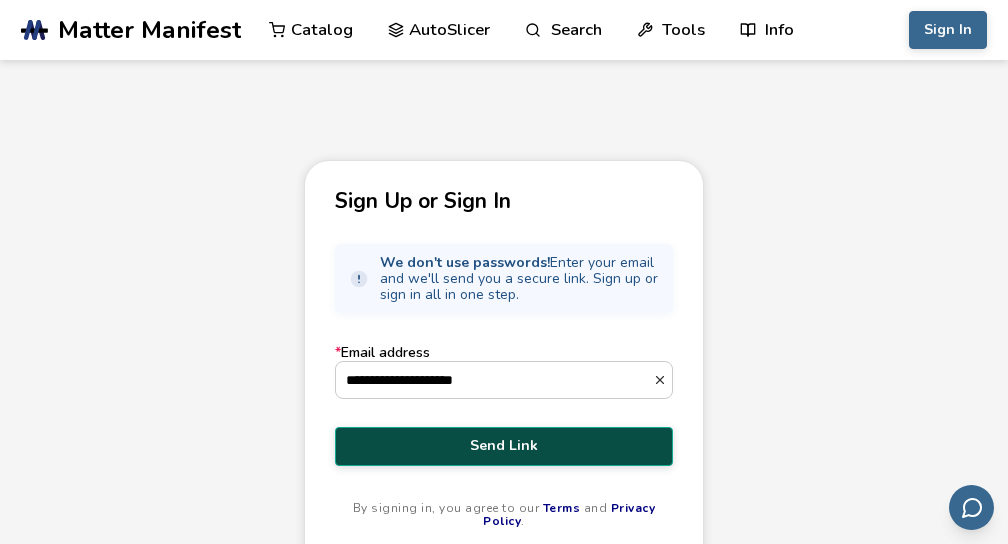 click on "Send Link" at bounding box center [504, 446] 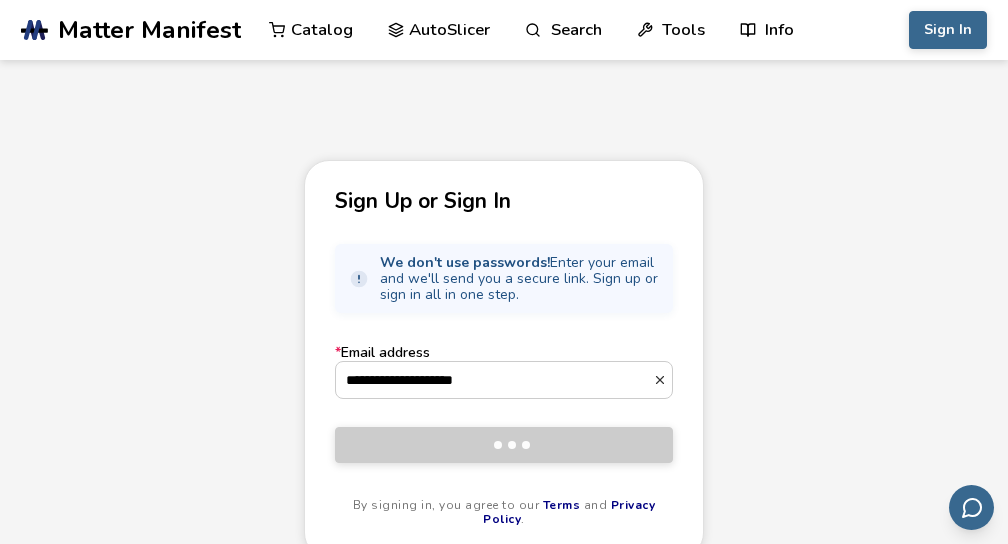 type 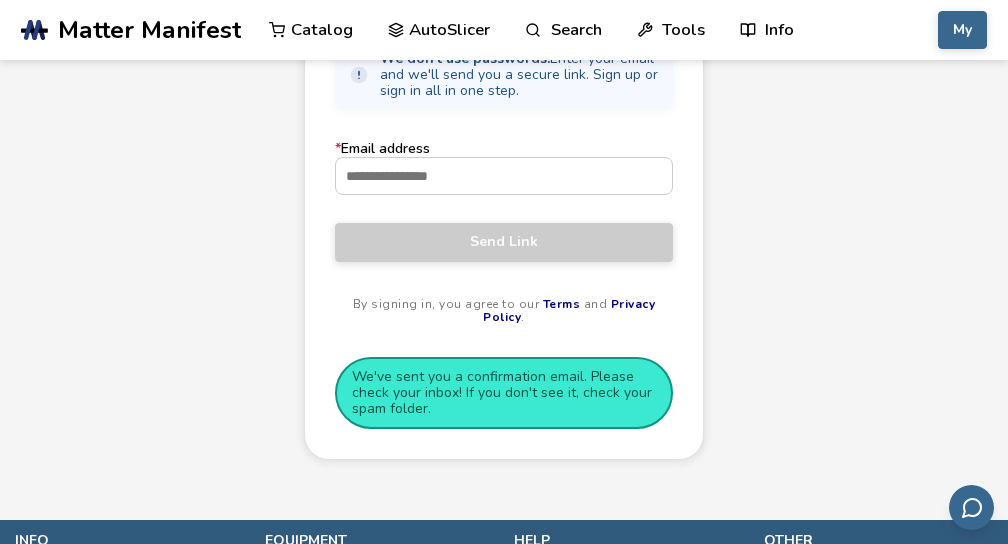 scroll, scrollTop: 203, scrollLeft: 0, axis: vertical 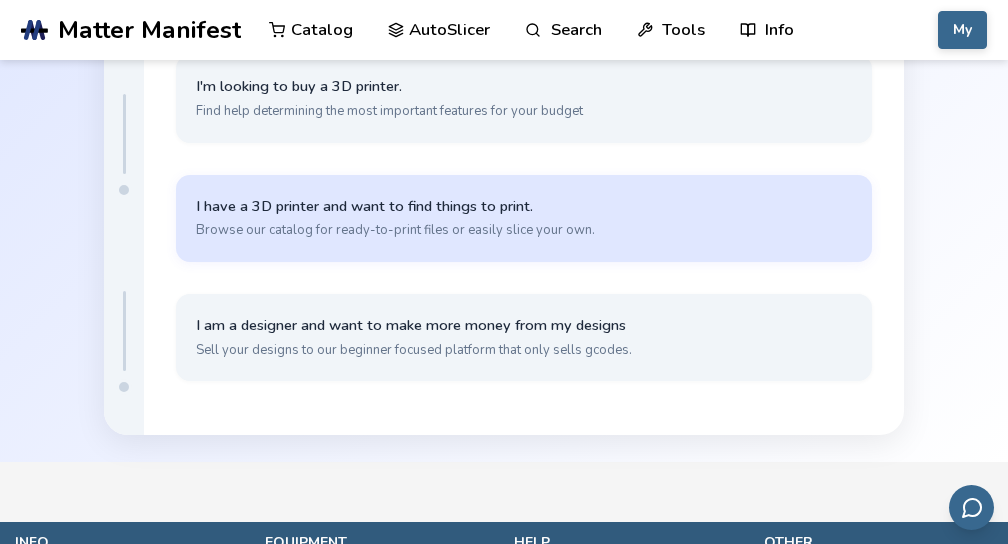 click on "I have a 3D printer and want to find things to print." at bounding box center (524, 206) 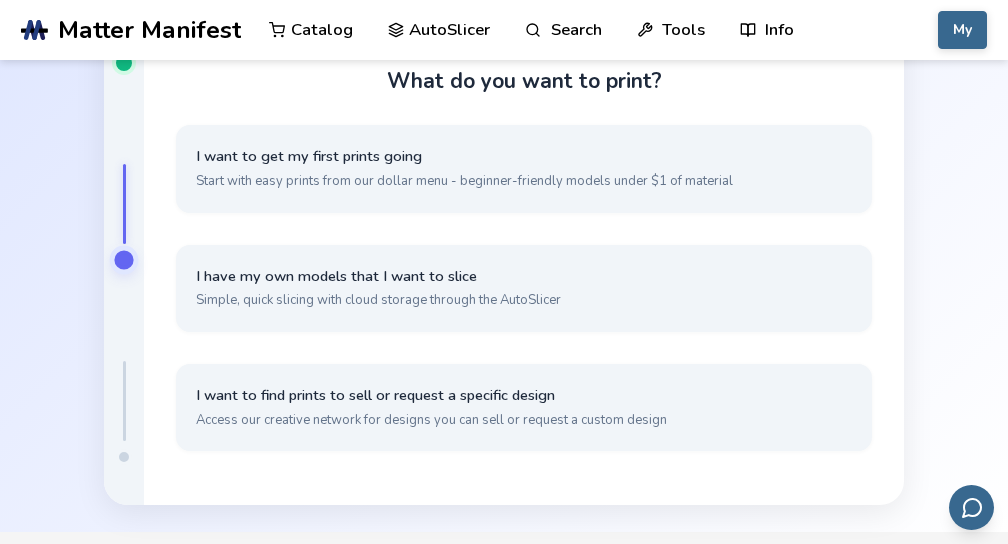scroll, scrollTop: 0, scrollLeft: 0, axis: both 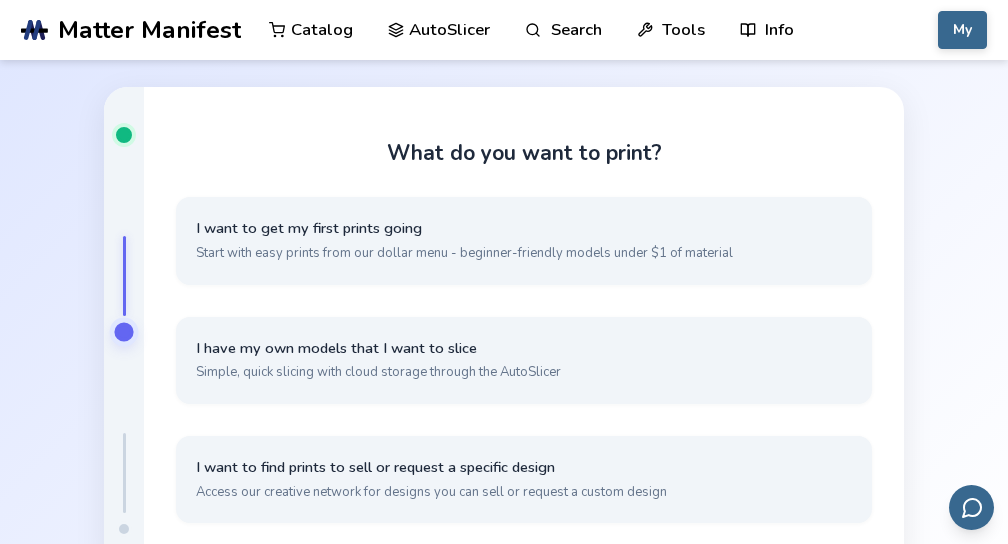 click on "AutoSlicer" at bounding box center (439, 30) 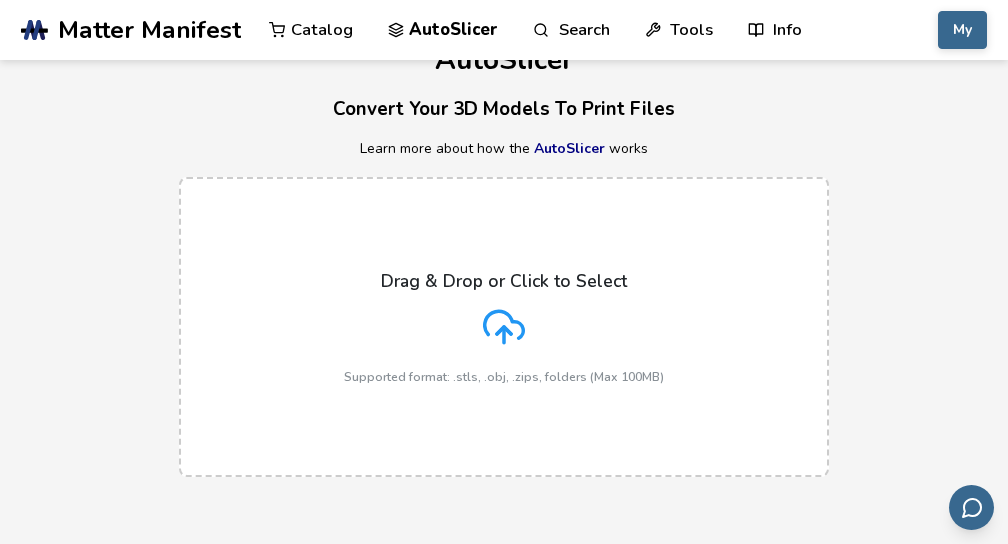 scroll, scrollTop: 49, scrollLeft: 0, axis: vertical 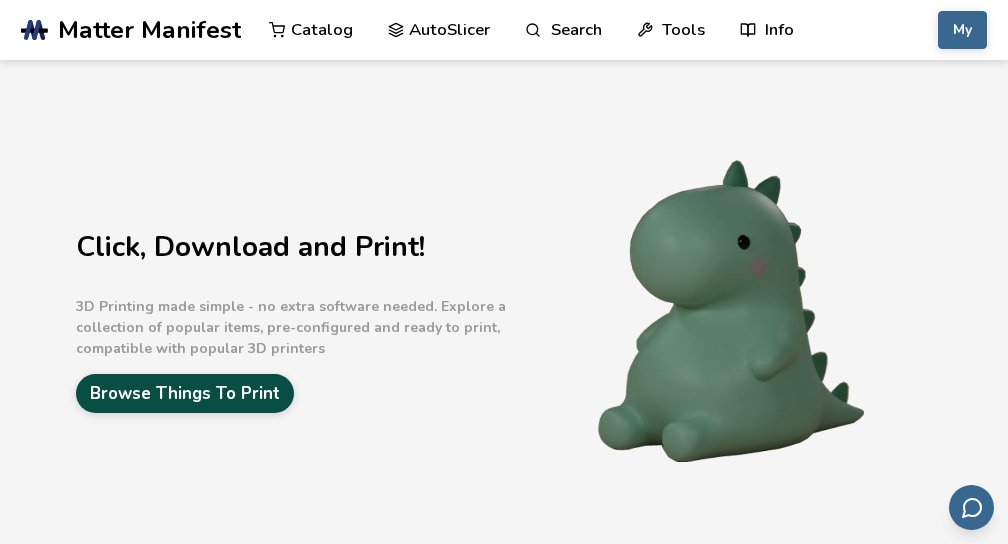 click on "Browse Things To Print" at bounding box center (185, 393) 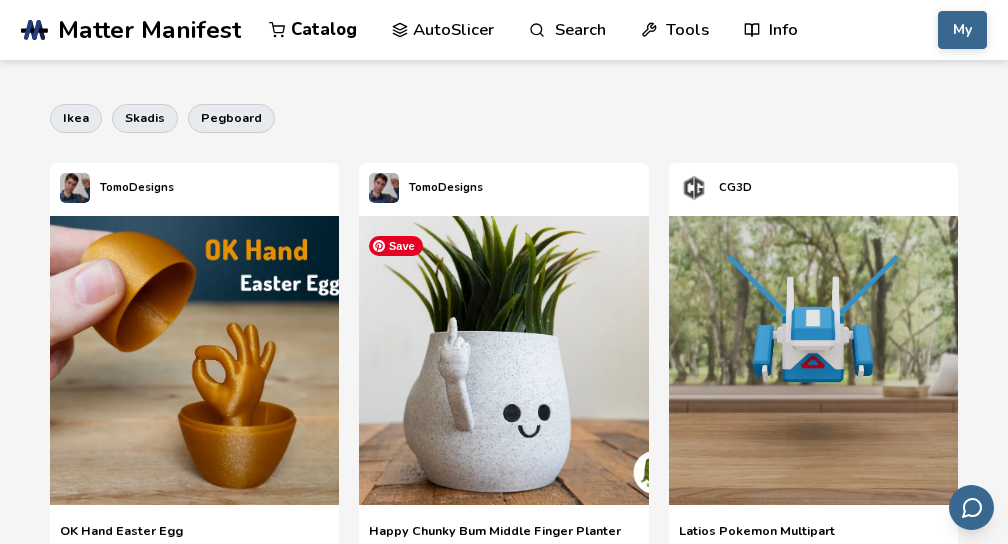 scroll, scrollTop: 521, scrollLeft: 0, axis: vertical 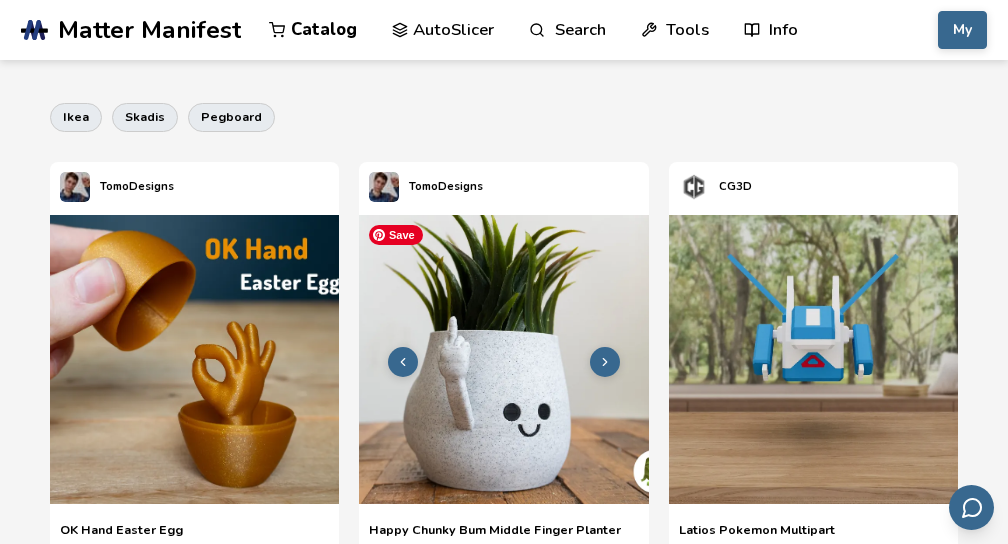 click at bounding box center [503, 359] 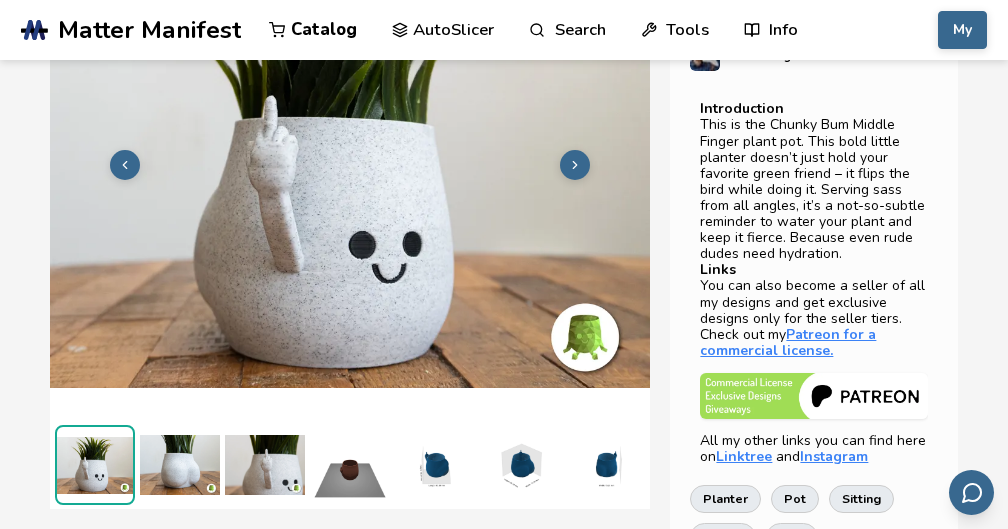 scroll, scrollTop: 70, scrollLeft: 0, axis: vertical 